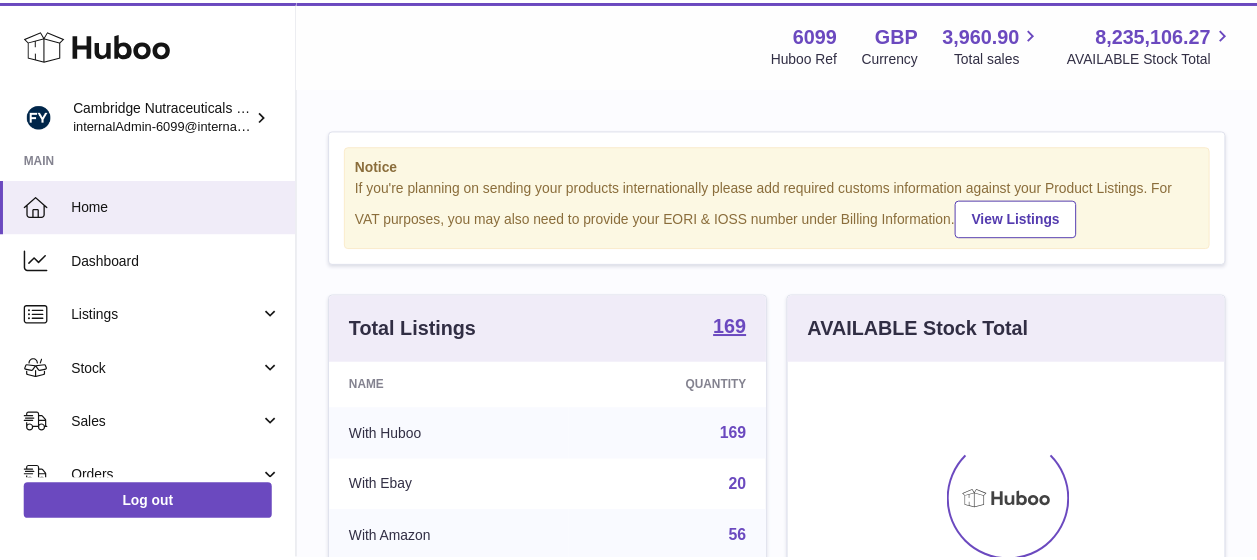 scroll, scrollTop: 0, scrollLeft: 0, axis: both 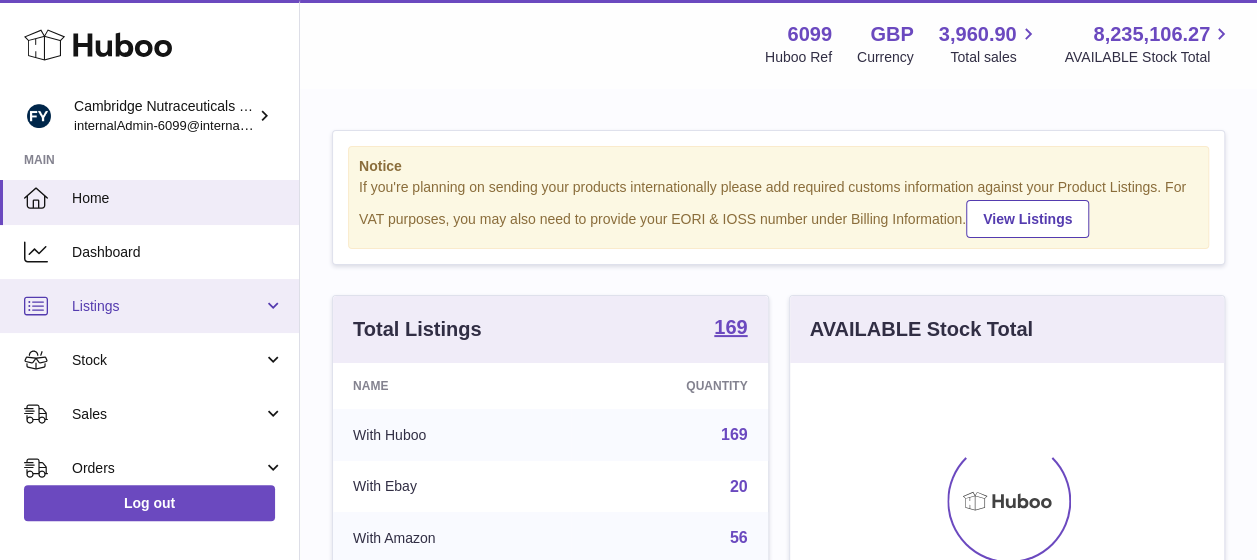 click on "Listings" at bounding box center (149, 306) 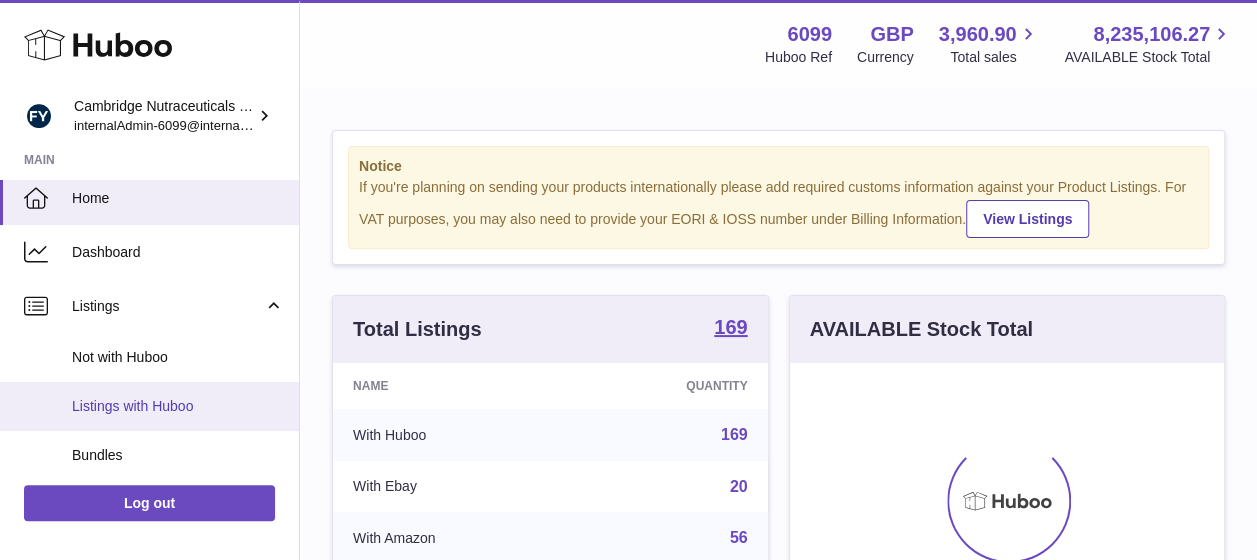 click on "Listings with Huboo" at bounding box center [178, 406] 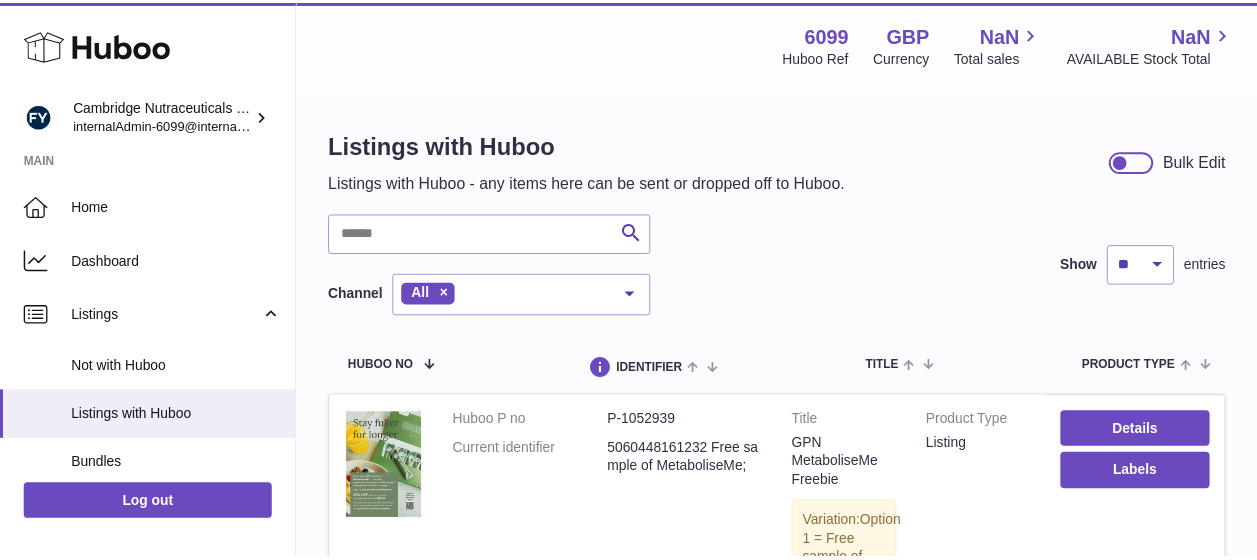 scroll, scrollTop: 0, scrollLeft: 0, axis: both 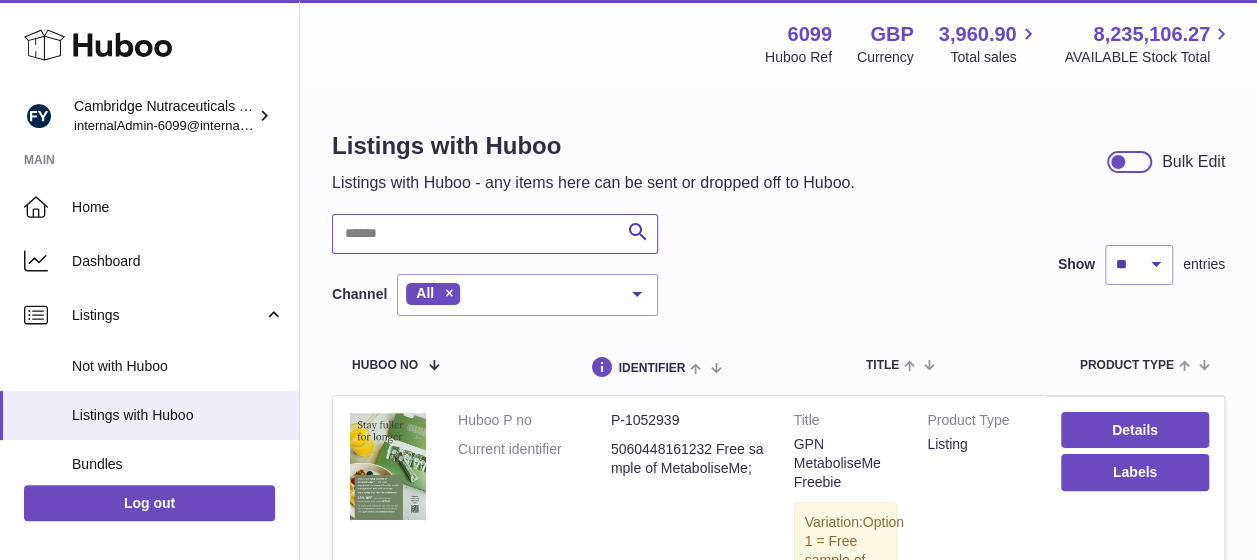 click at bounding box center [495, 234] 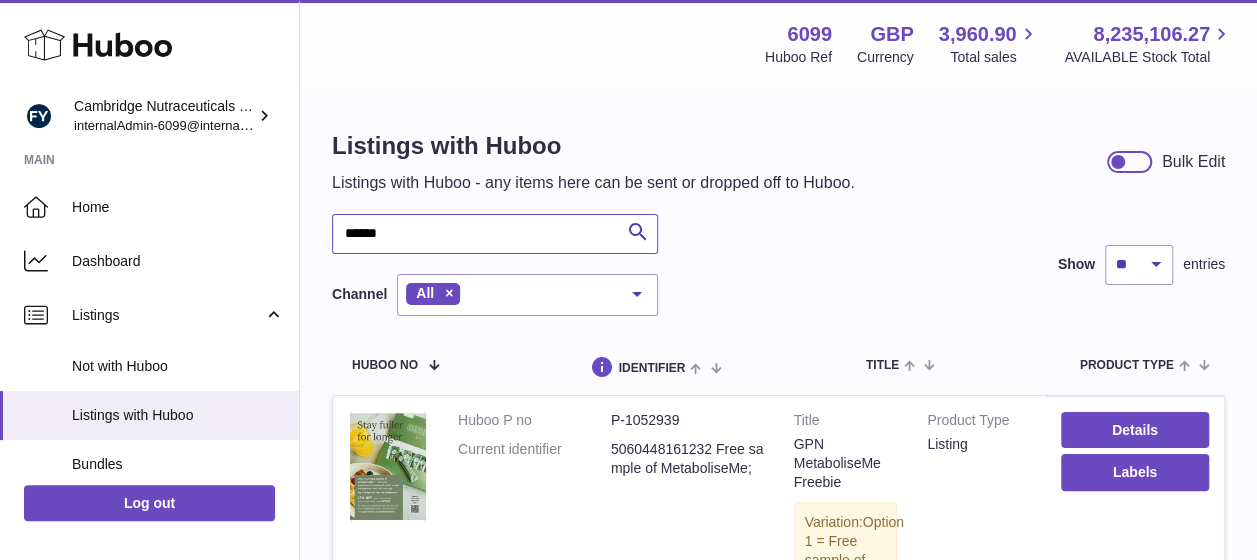 type on "******" 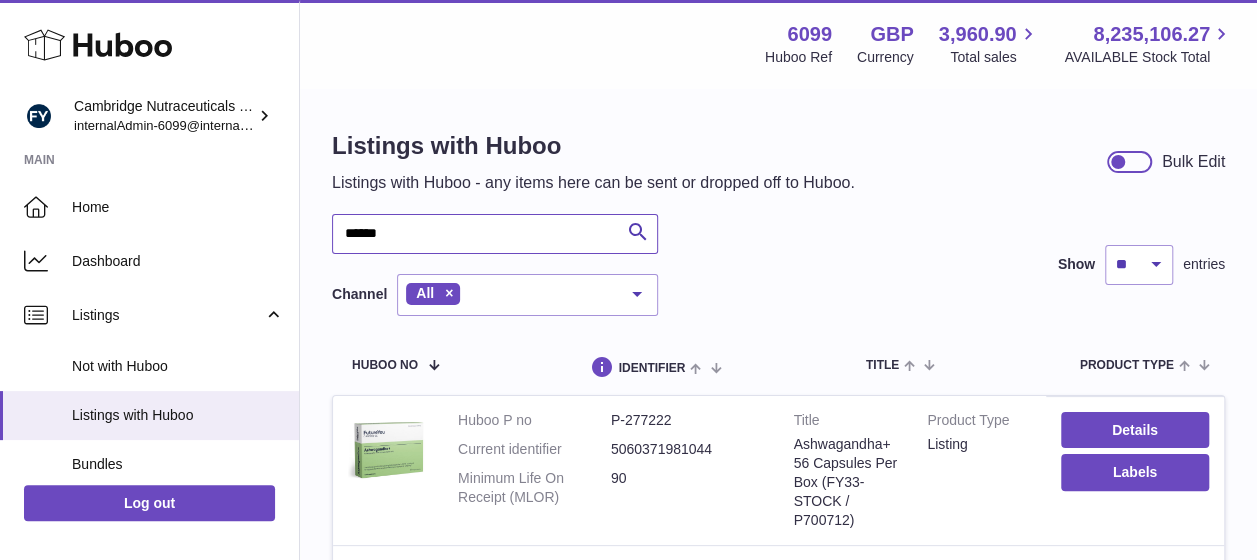 scroll, scrollTop: 166, scrollLeft: 0, axis: vertical 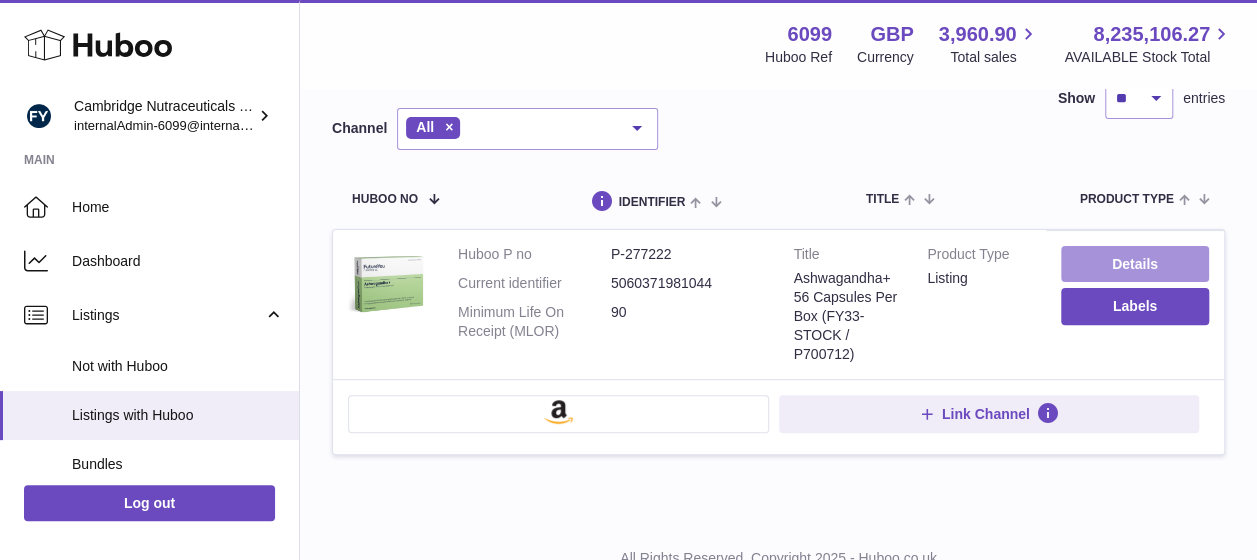 click on "Details" at bounding box center [1135, 264] 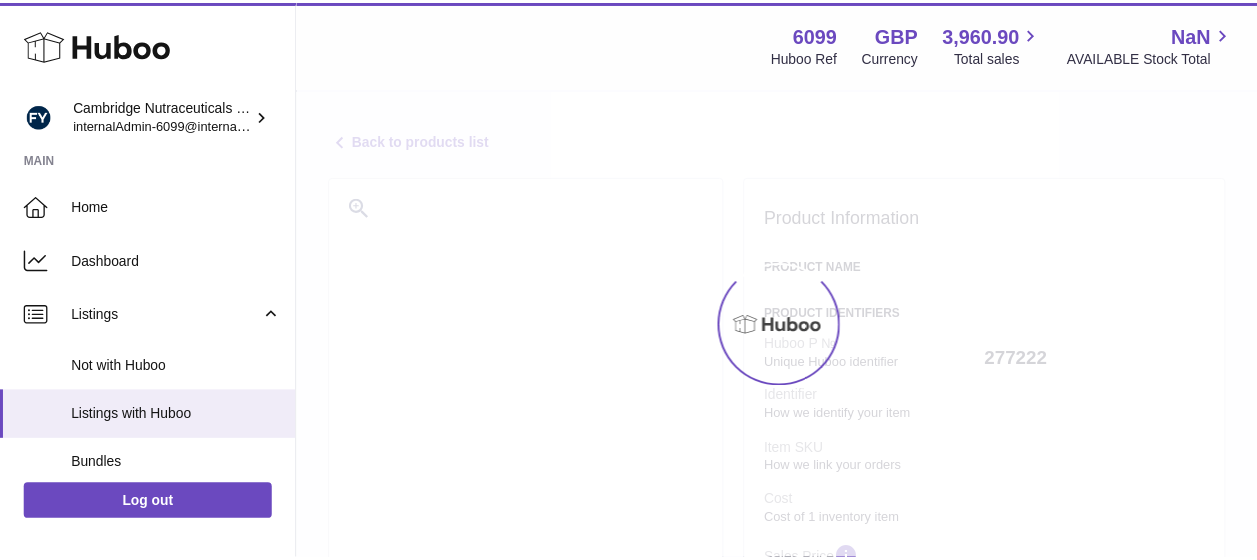 scroll, scrollTop: 0, scrollLeft: 0, axis: both 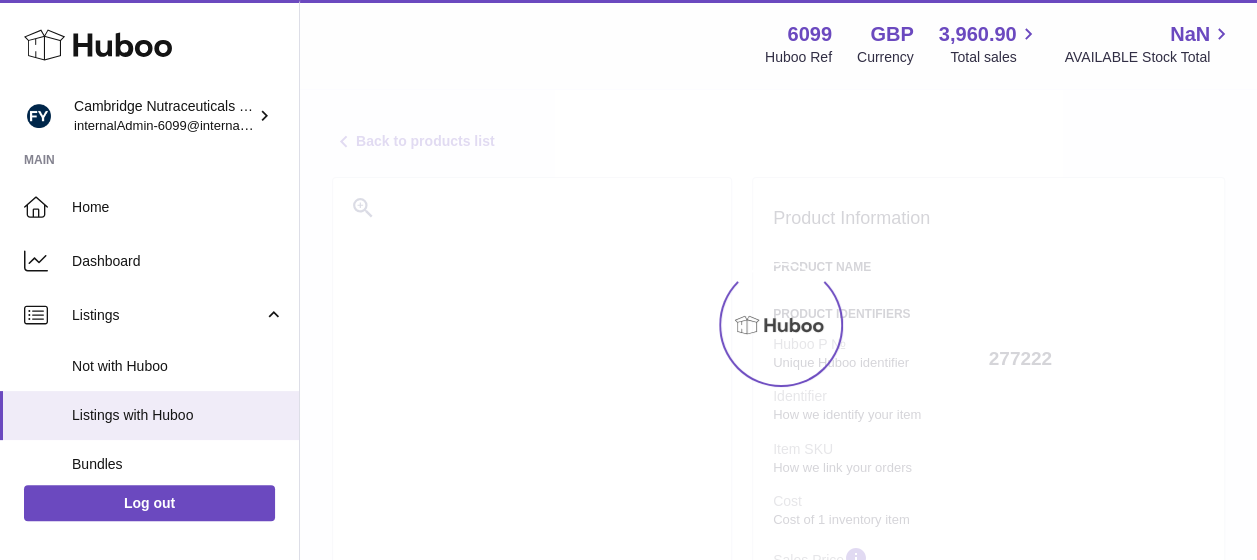 select on "***" 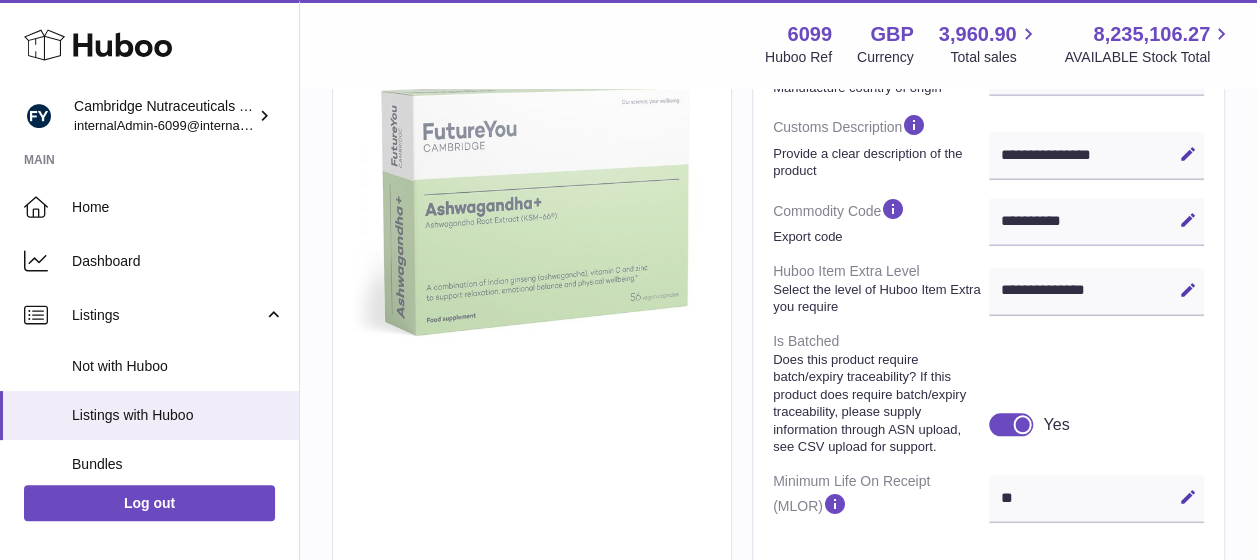 scroll, scrollTop: 816, scrollLeft: 0, axis: vertical 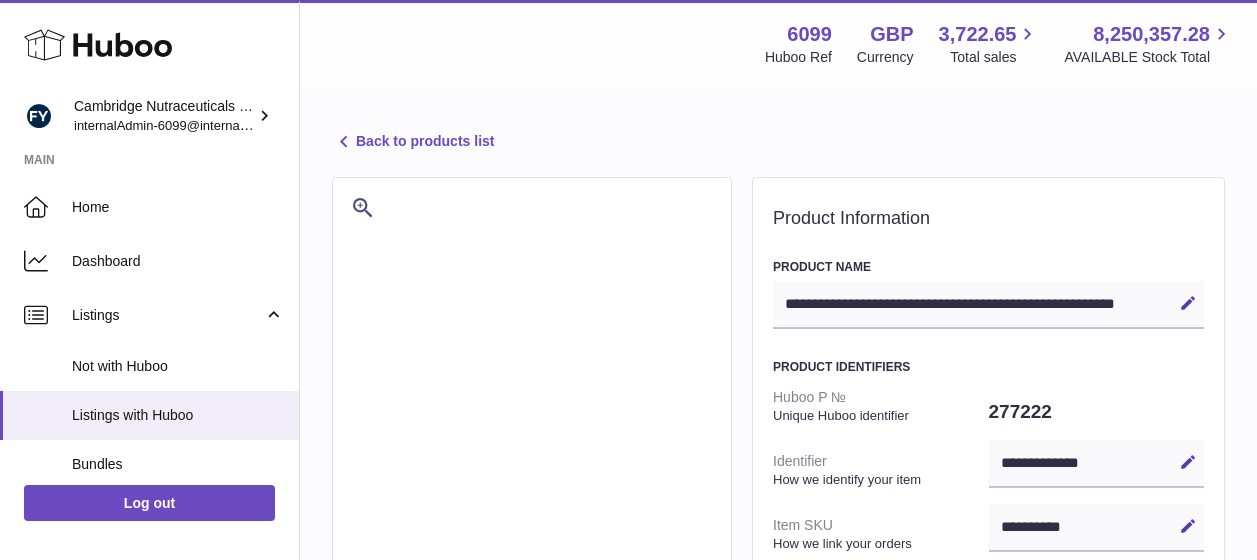 select on "***" 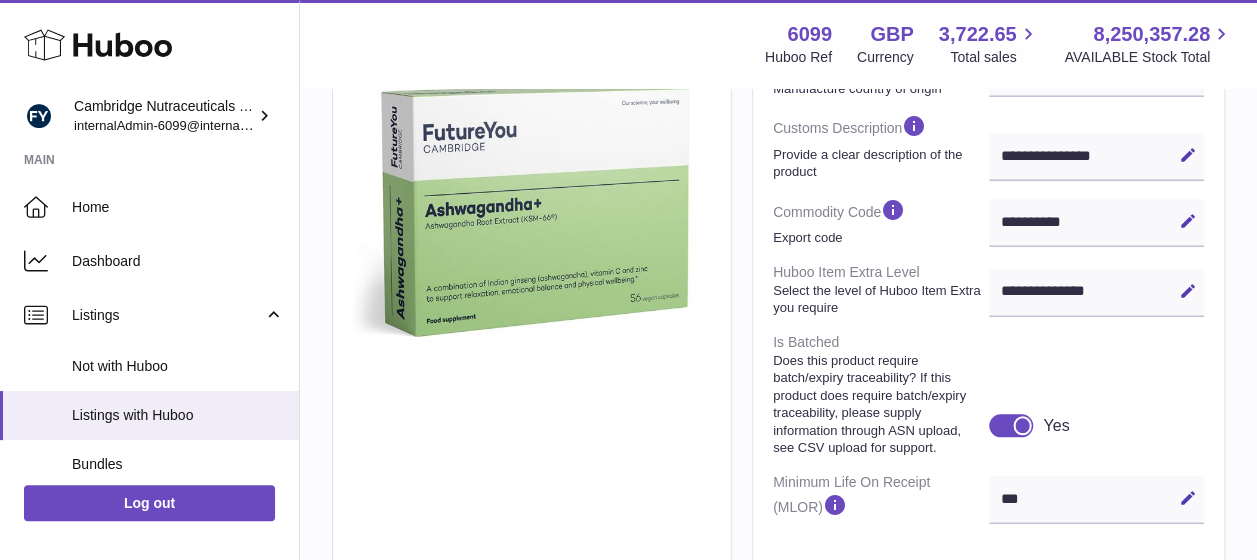 scroll, scrollTop: 0, scrollLeft: 0, axis: both 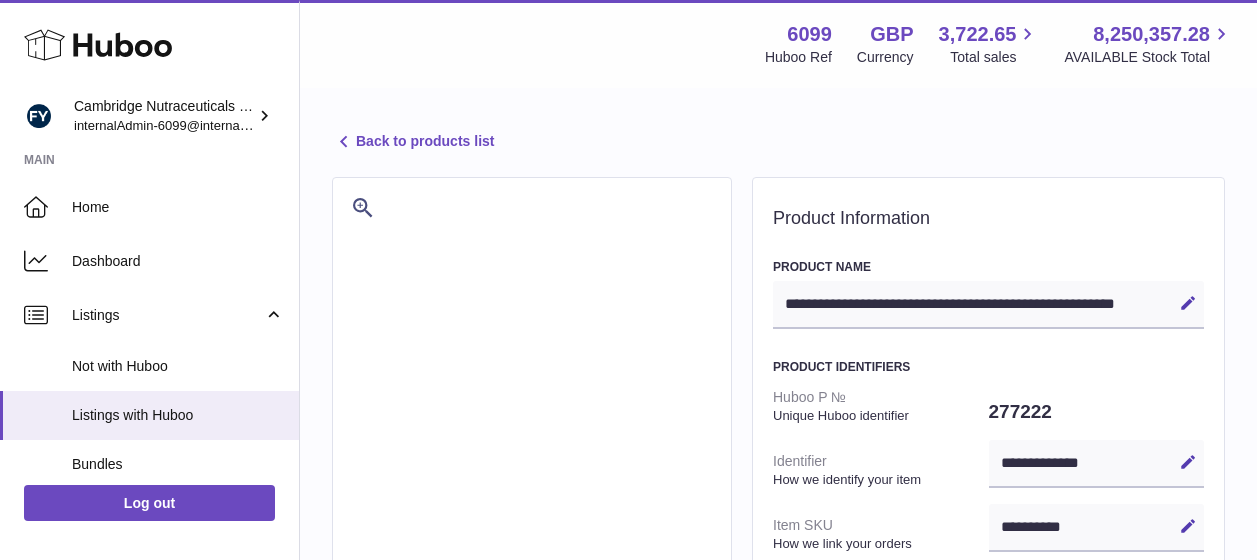 select on "***" 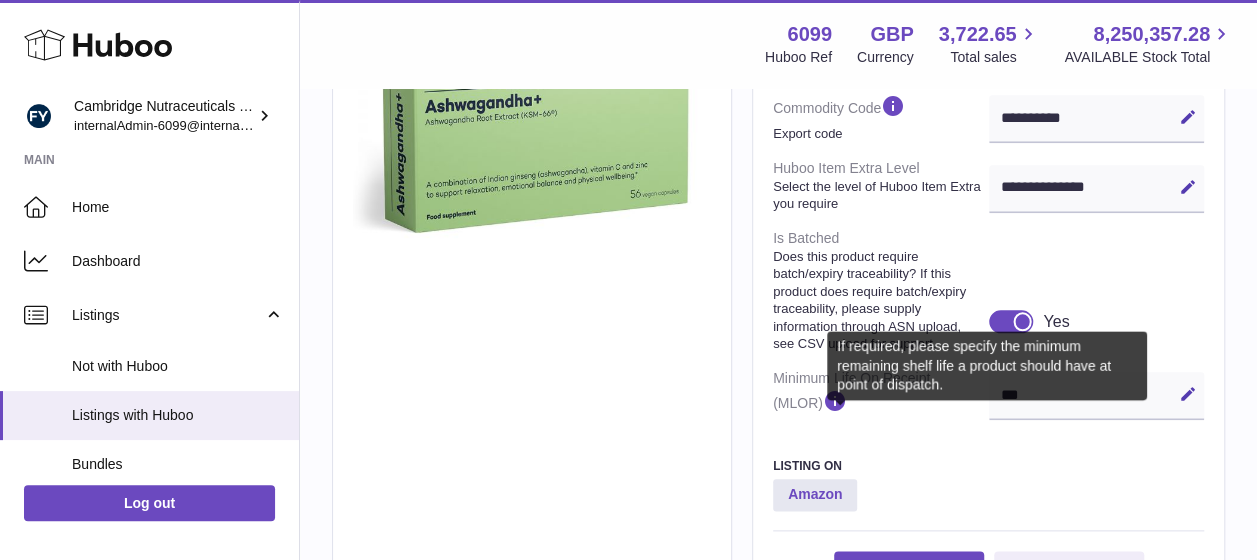 scroll, scrollTop: 0, scrollLeft: 0, axis: both 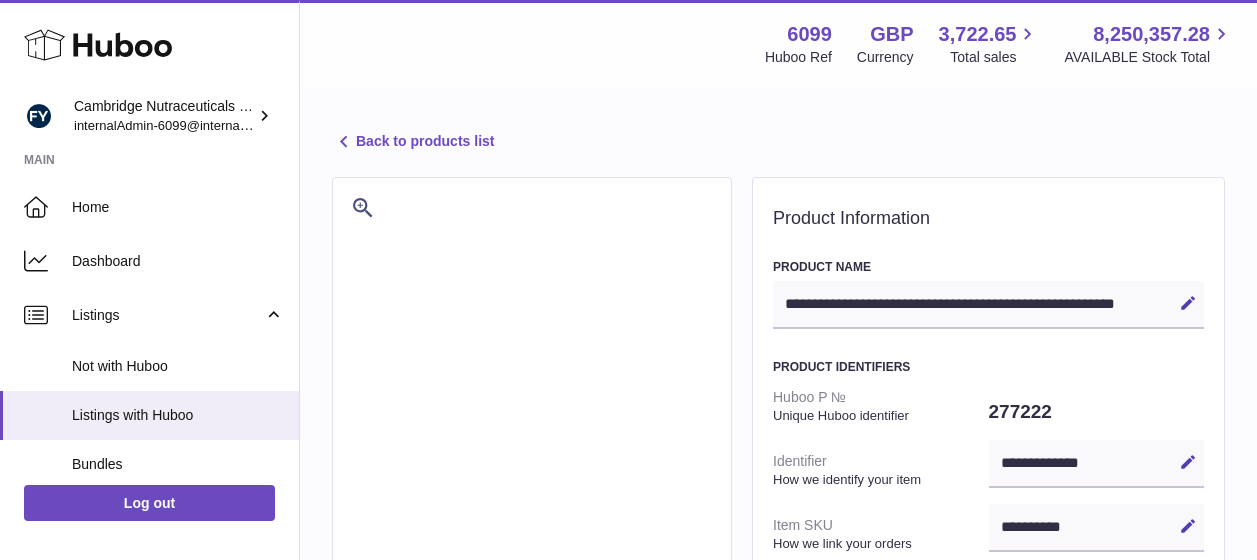select on "***" 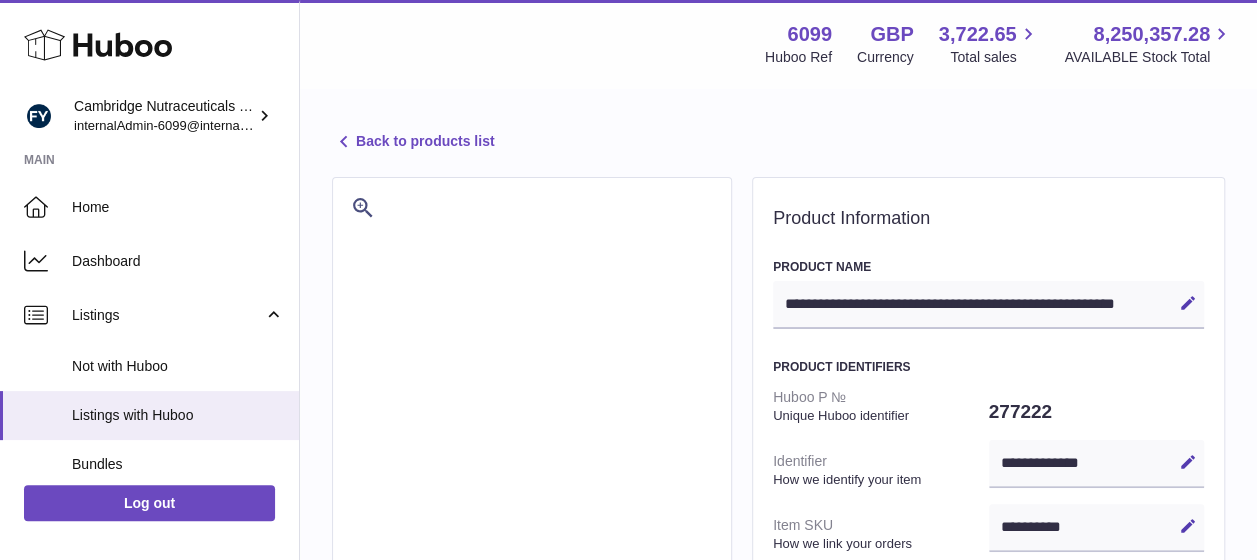 scroll, scrollTop: 0, scrollLeft: 0, axis: both 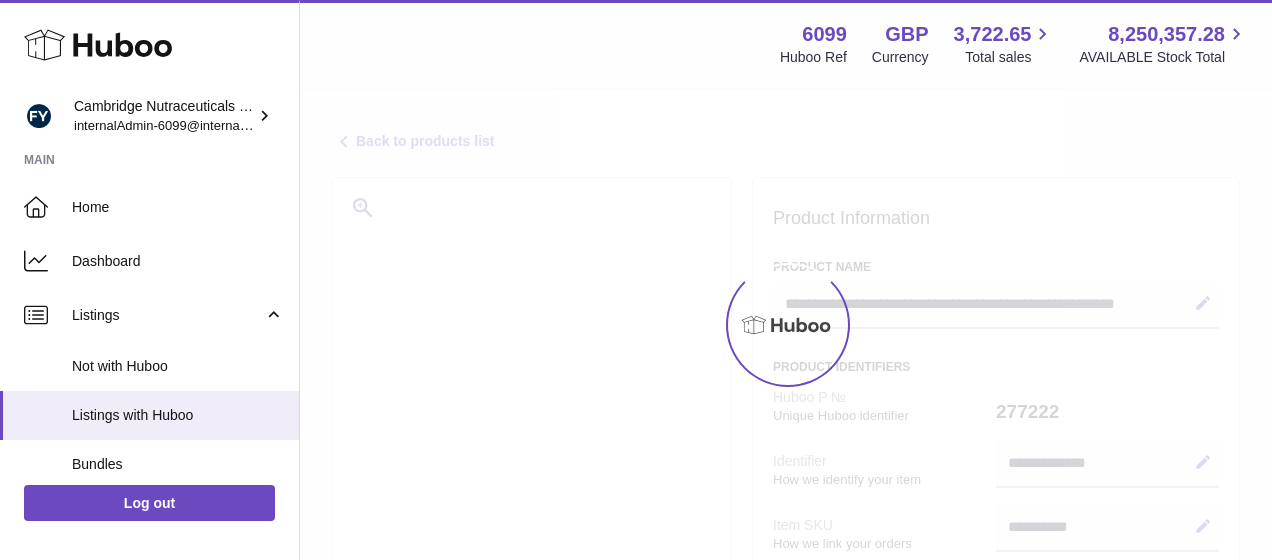 select on "***" 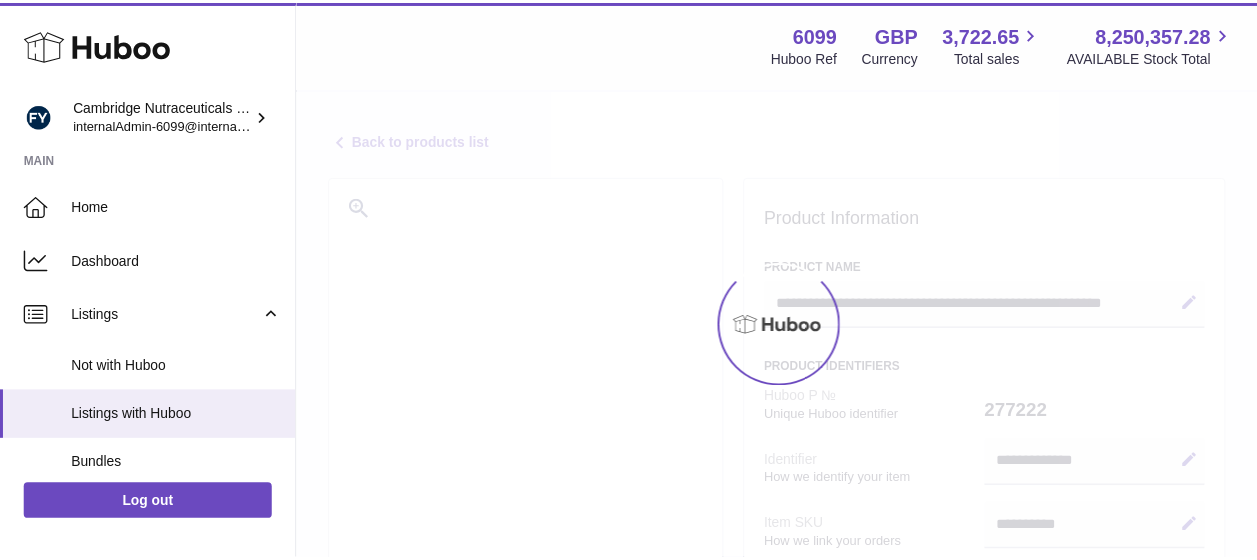 scroll, scrollTop: 0, scrollLeft: 0, axis: both 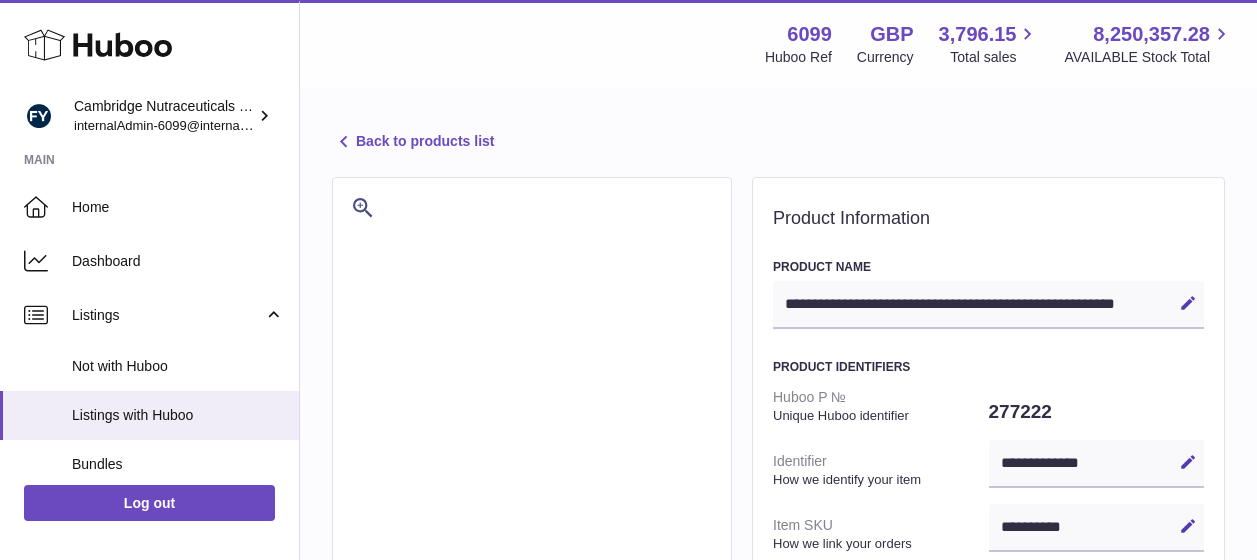 select on "***" 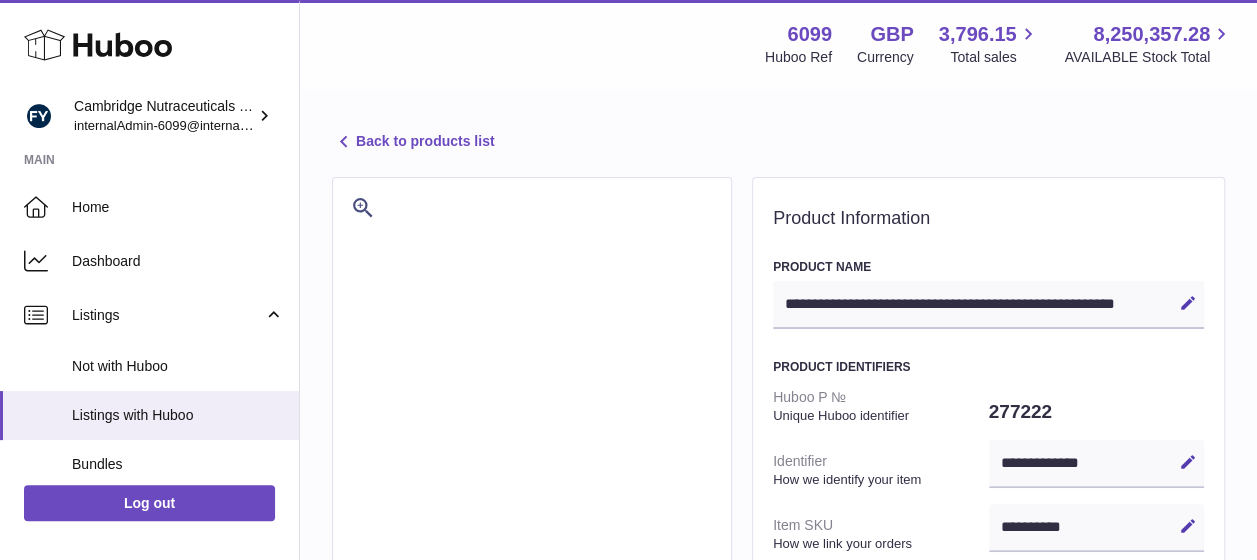 scroll, scrollTop: 0, scrollLeft: 0, axis: both 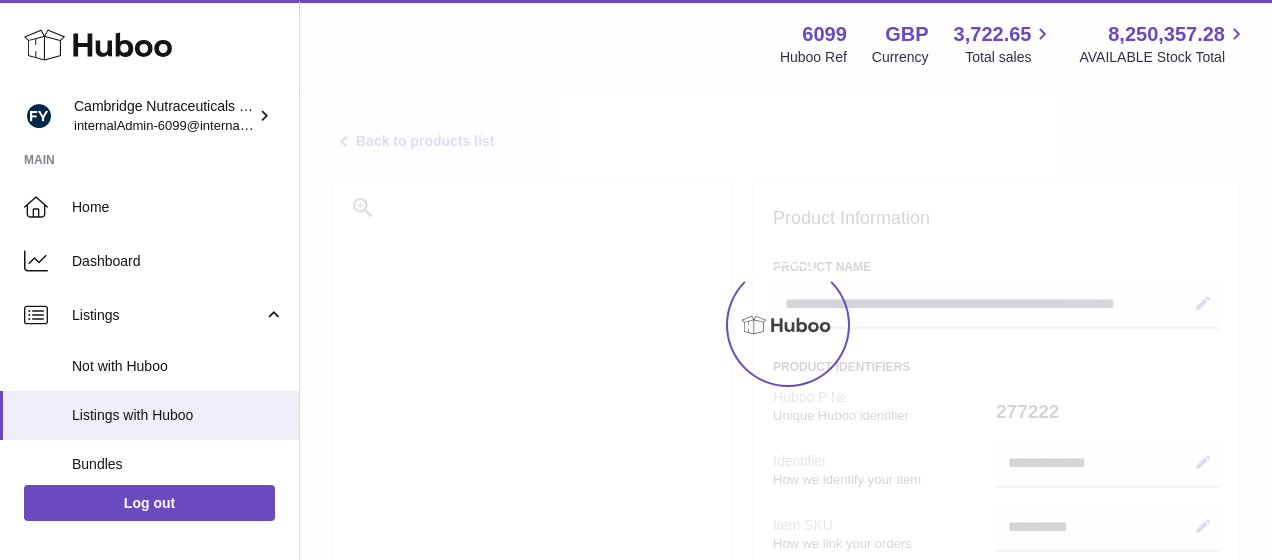 select on "***" 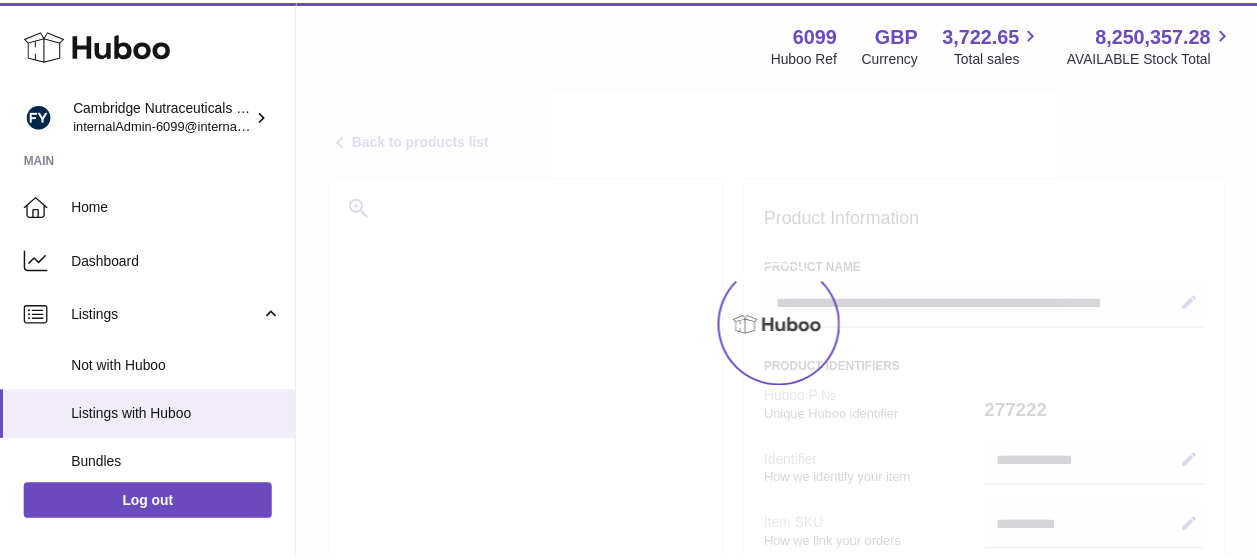 scroll, scrollTop: 0, scrollLeft: 0, axis: both 